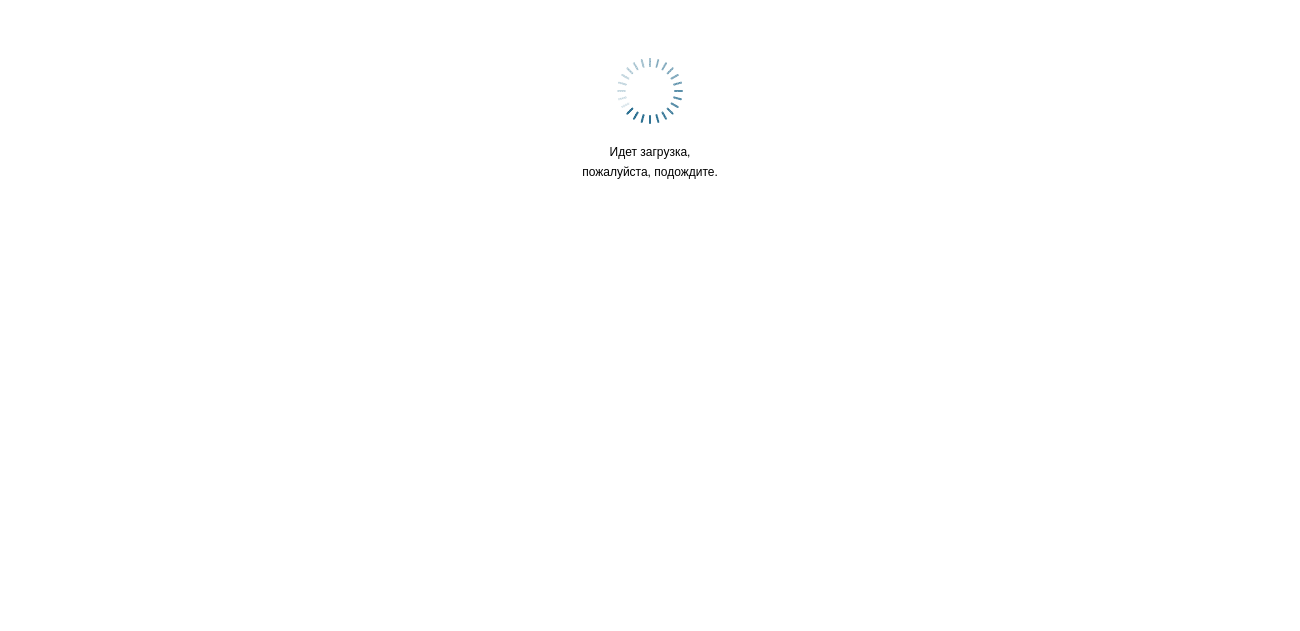 scroll, scrollTop: 0, scrollLeft: 0, axis: both 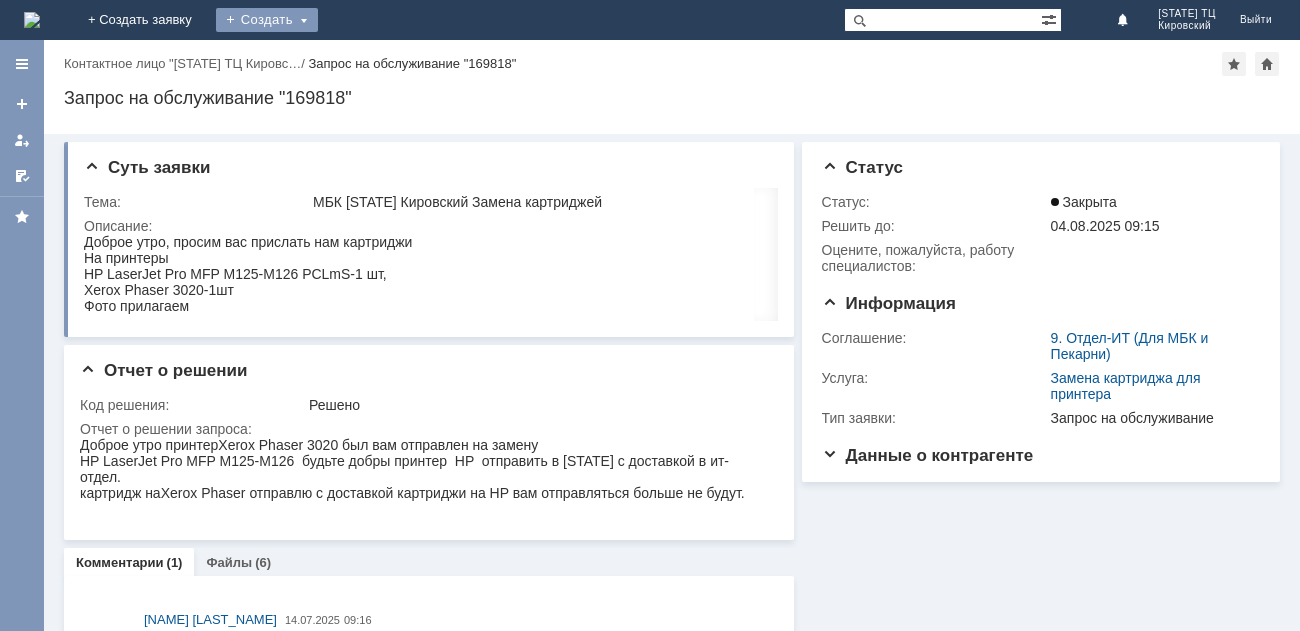 click on "Создать" at bounding box center (267, 20) 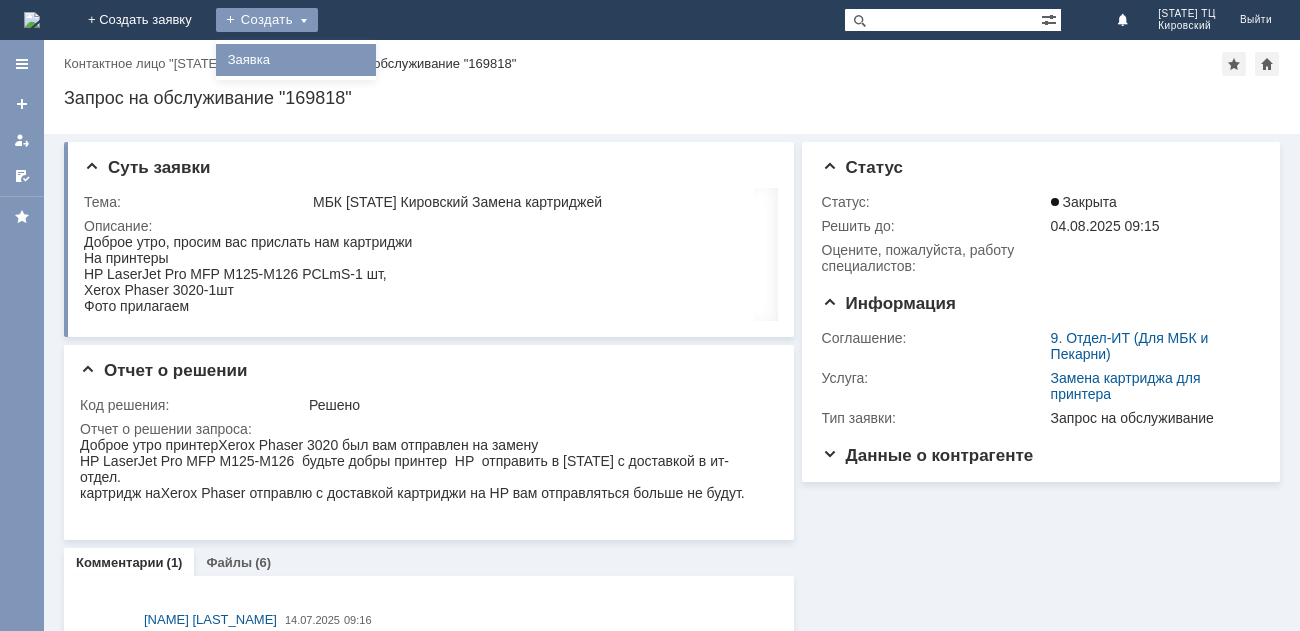 click on "Заявка" at bounding box center [296, 60] 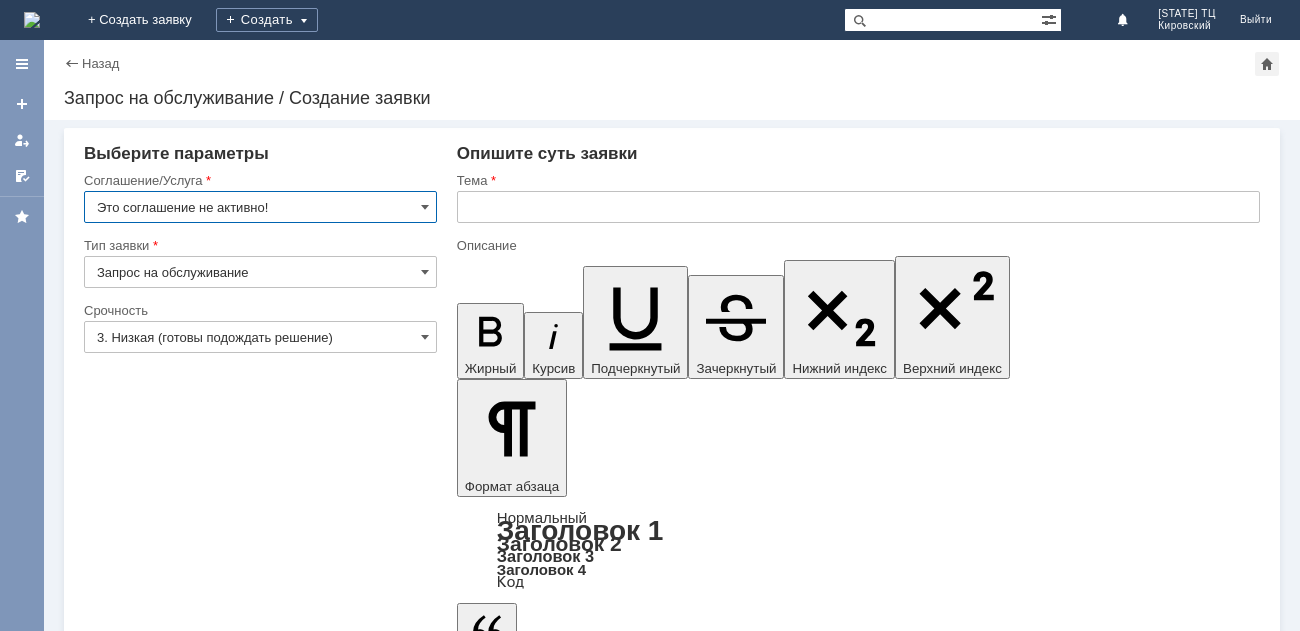 scroll, scrollTop: 0, scrollLeft: 0, axis: both 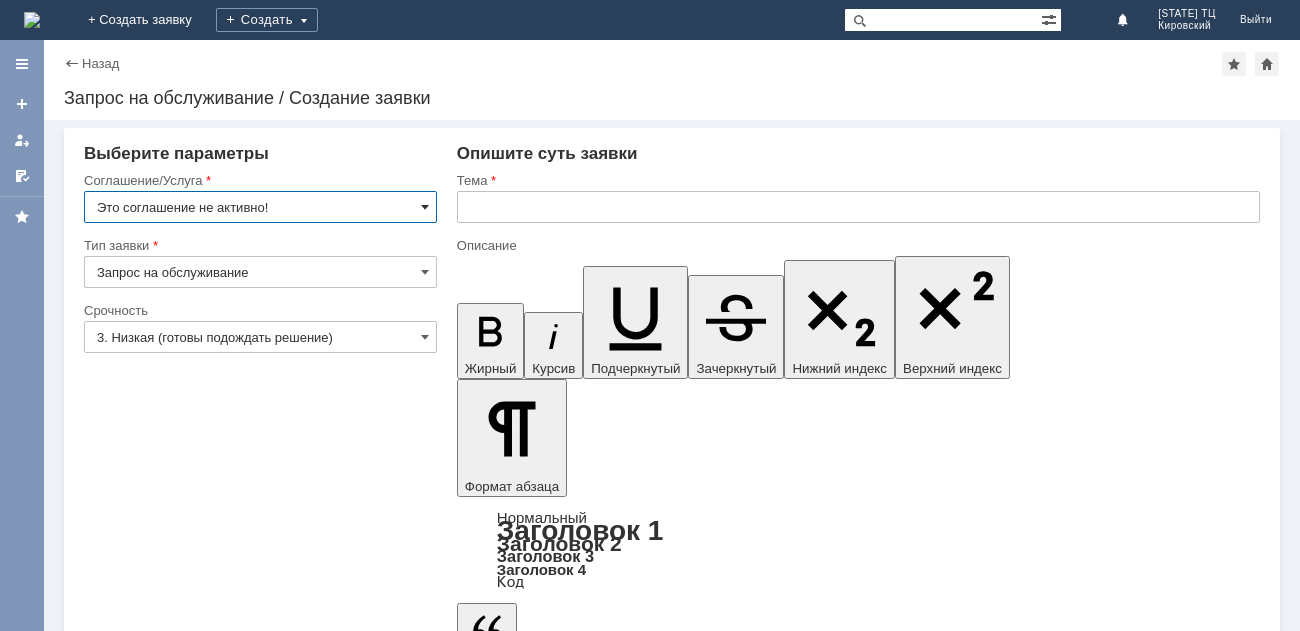 click at bounding box center [425, 207] 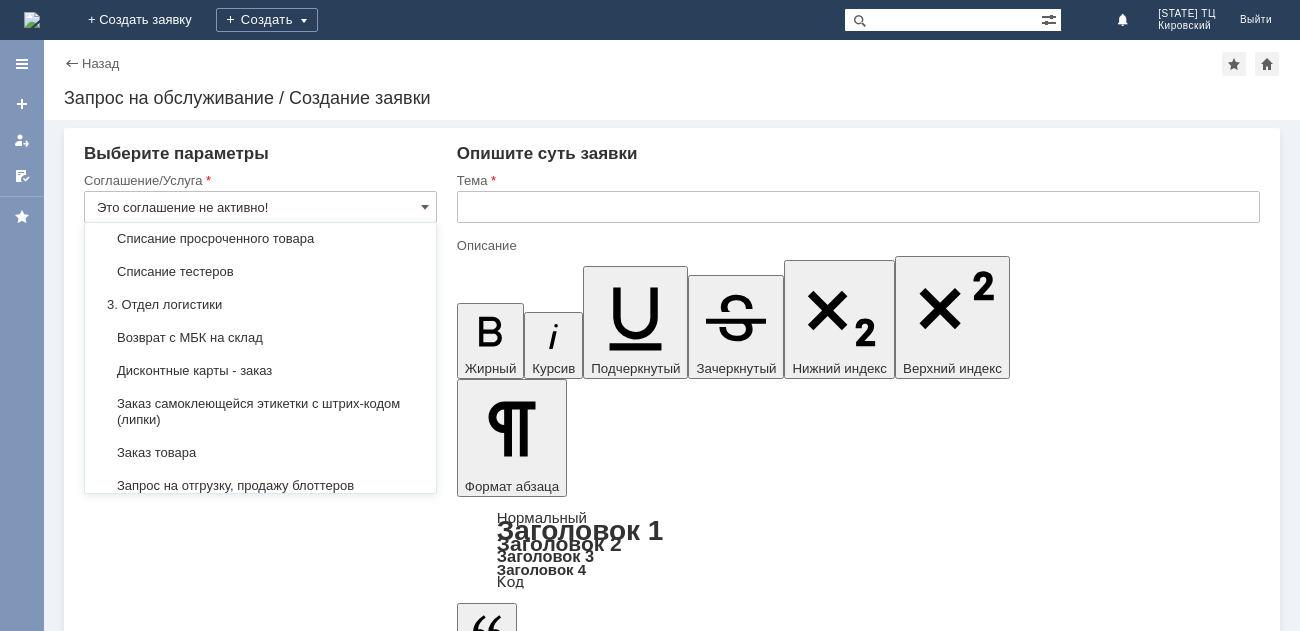 scroll, scrollTop: 500, scrollLeft: 0, axis: vertical 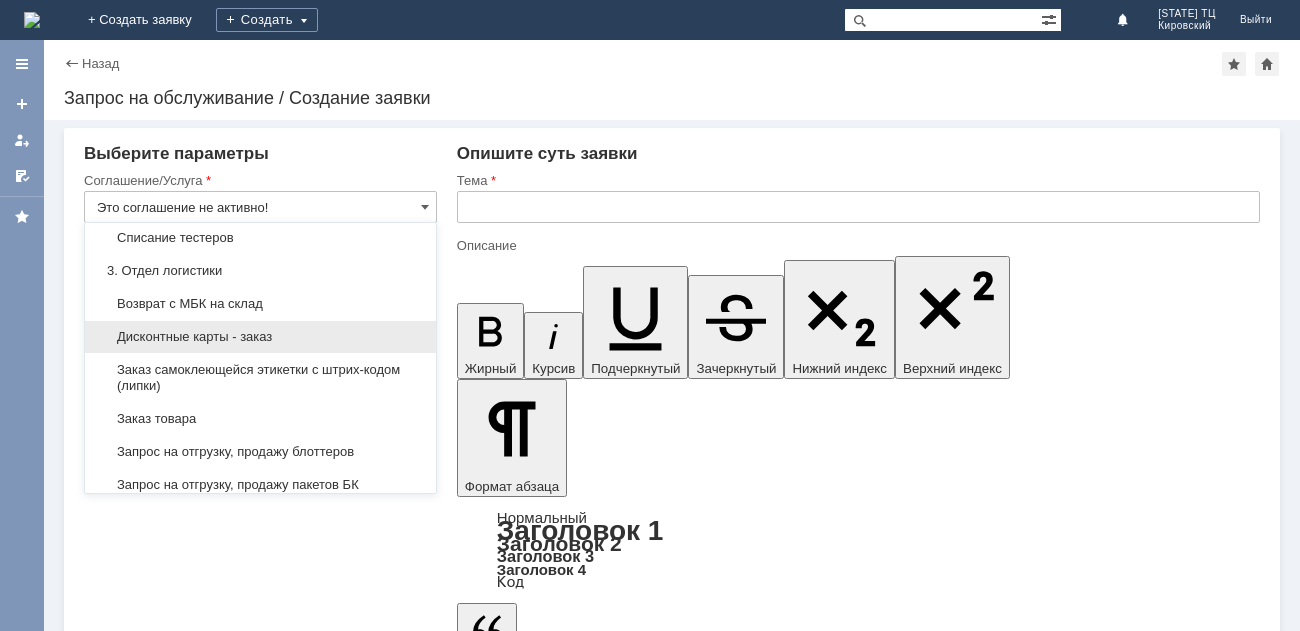 click on "Дисконтные карты - заказ" at bounding box center [260, 337] 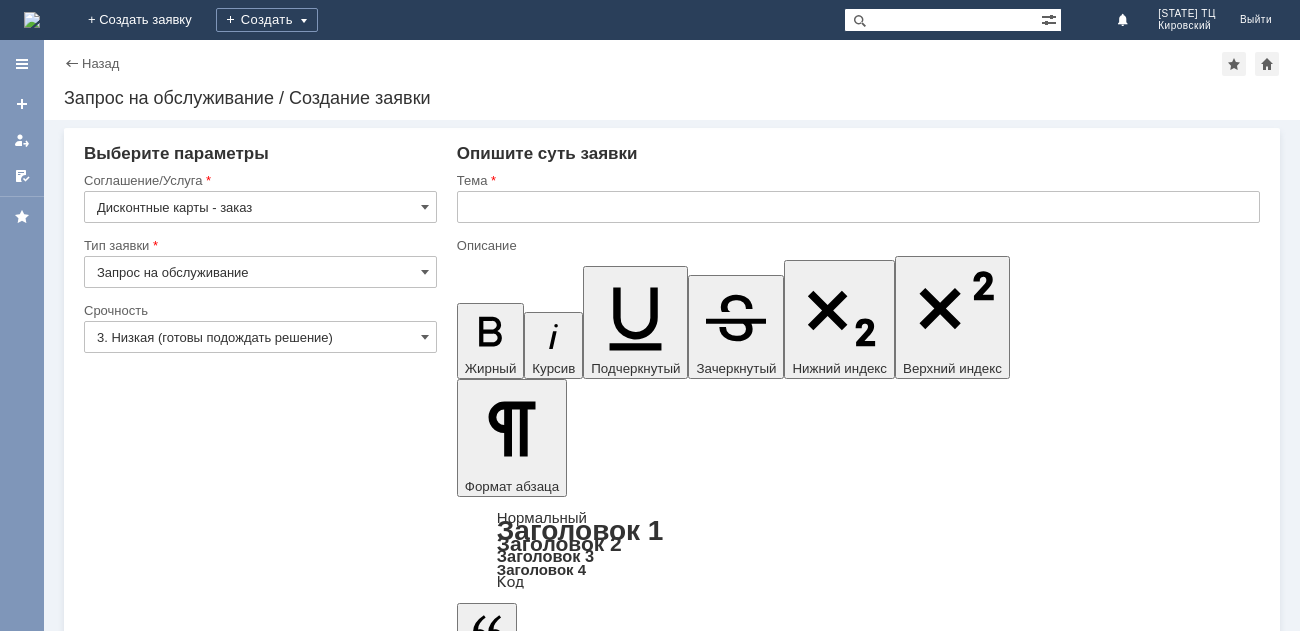 type on "Дисконтные карты - заказ" 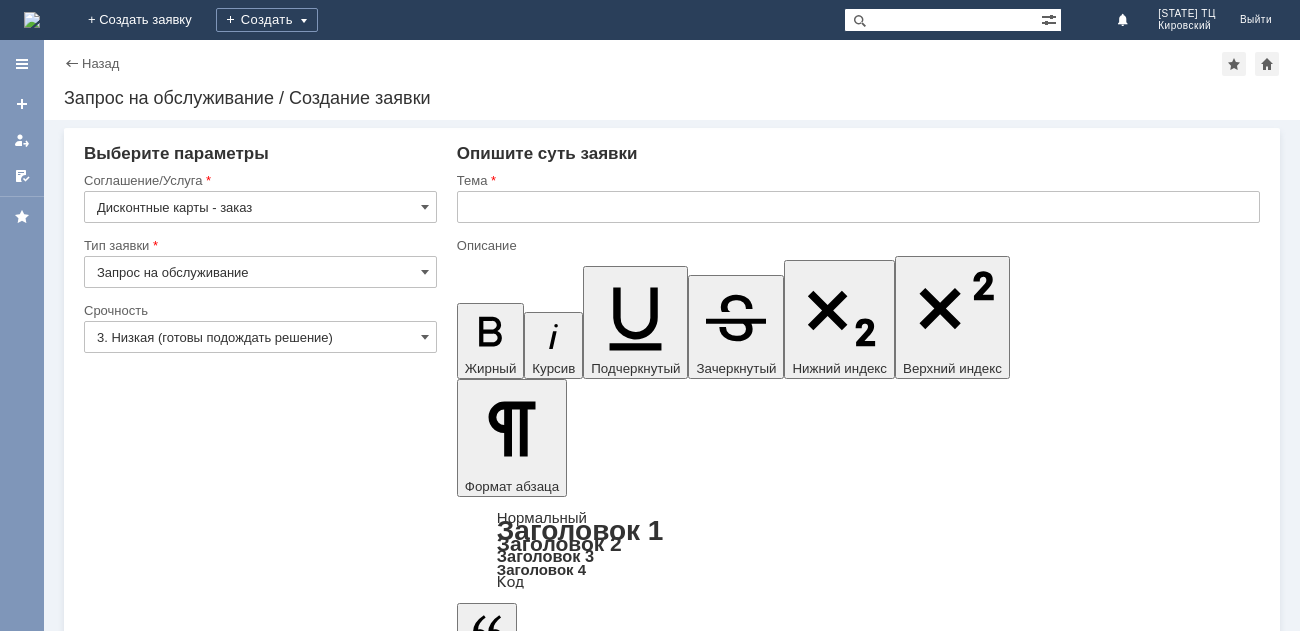 click at bounding box center (858, 207) 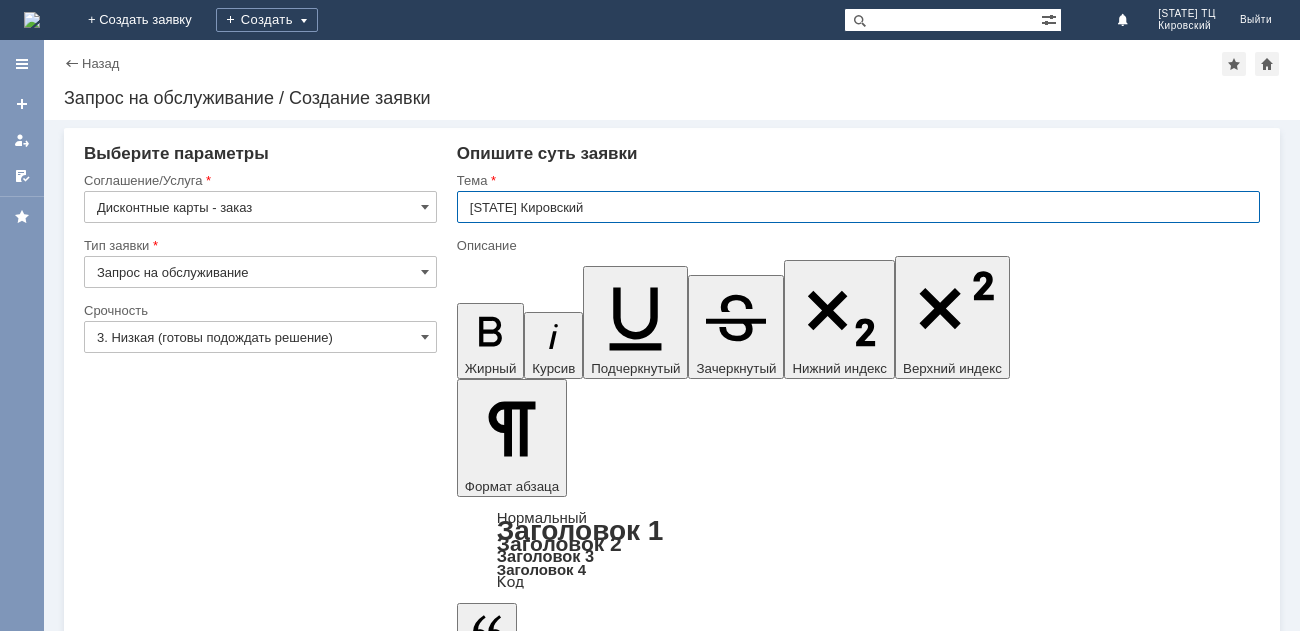 click on "[STATE] Кировский" at bounding box center (858, 207) 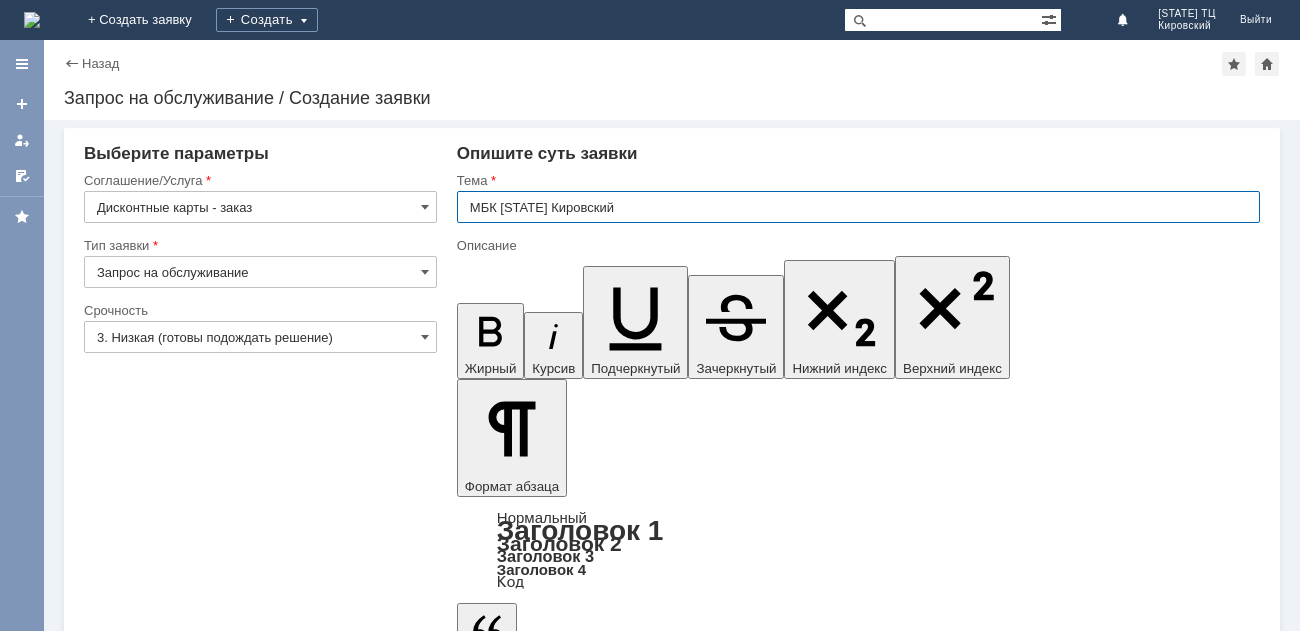 click on "МБК [STATE] Кировский" at bounding box center [858, 207] 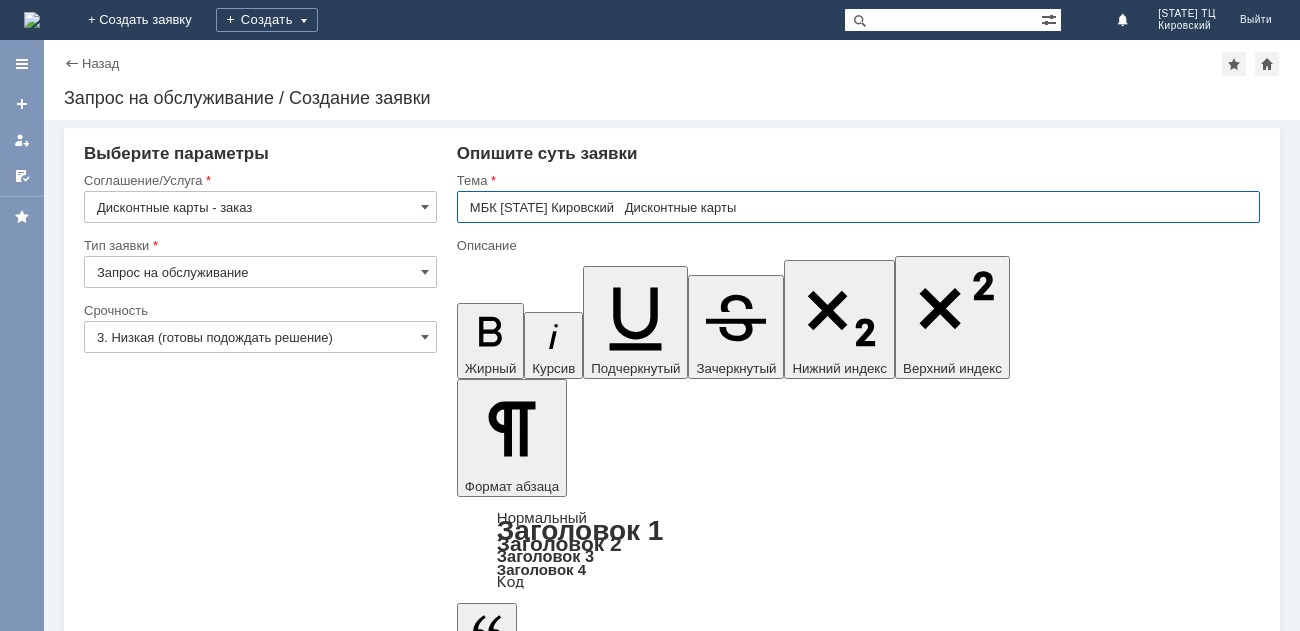 click on "МБК [STATE] Кировский   Дисконтные карты" at bounding box center [858, 207] 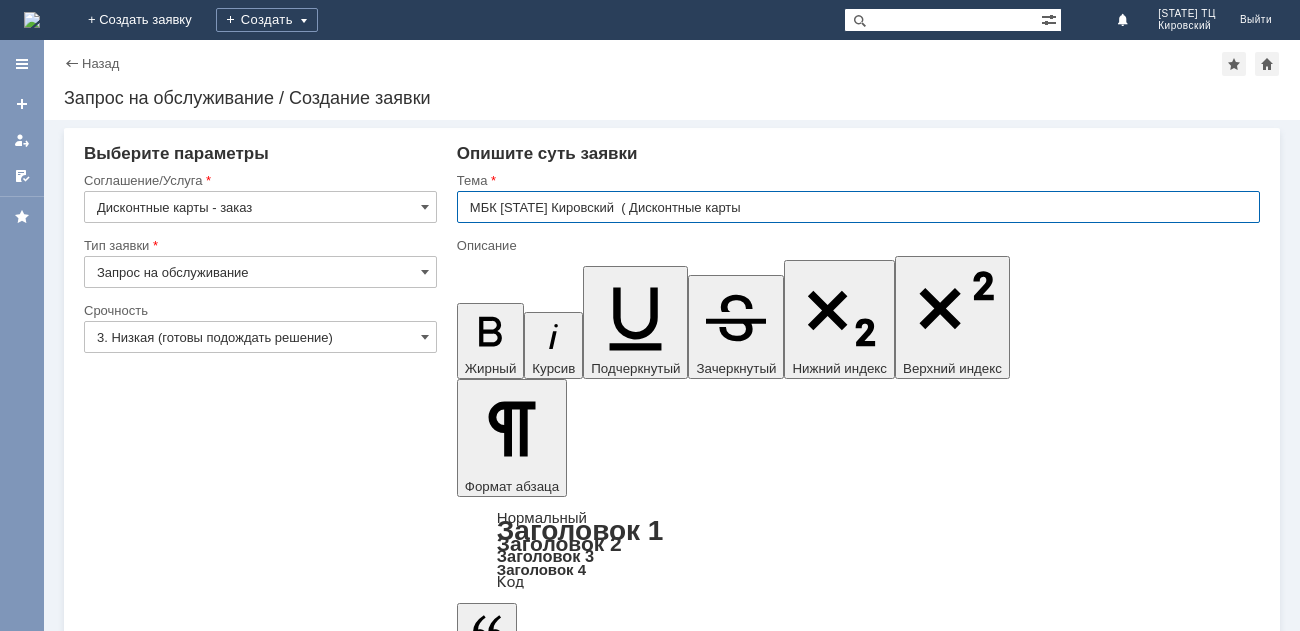 click on "МБК [STATE] Кировский  ( Дисконтные карты" at bounding box center [858, 207] 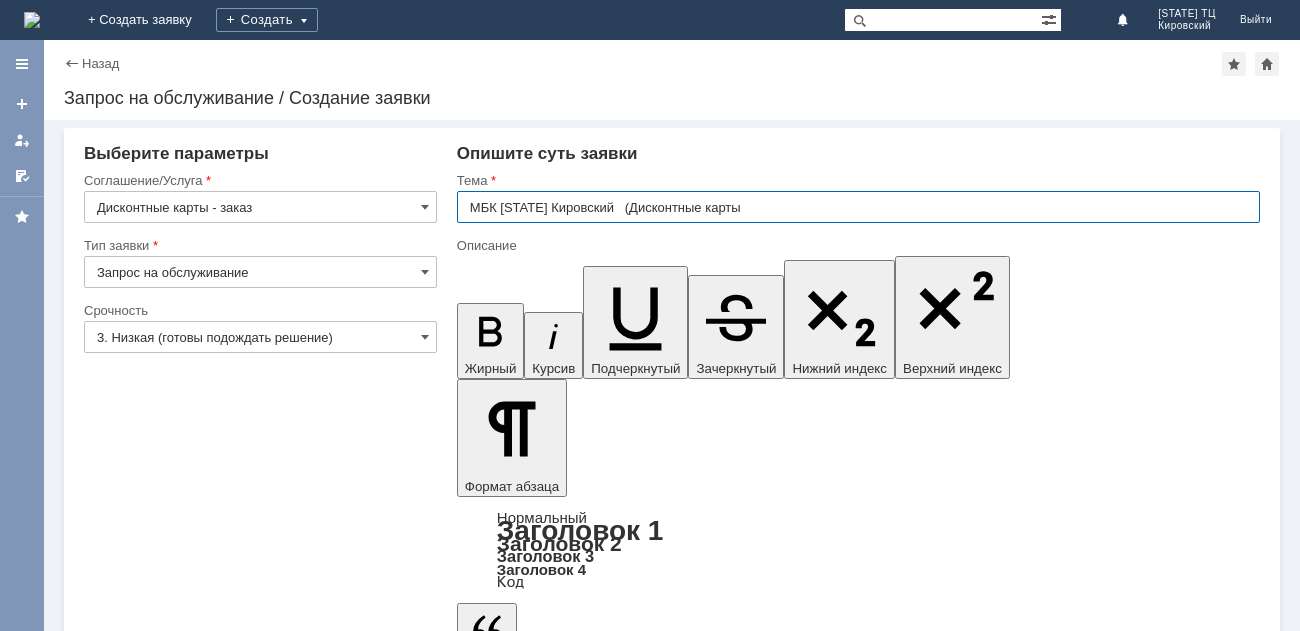 click on "МБК [STATE] Кировский   (Дисконтные карты" at bounding box center (858, 207) 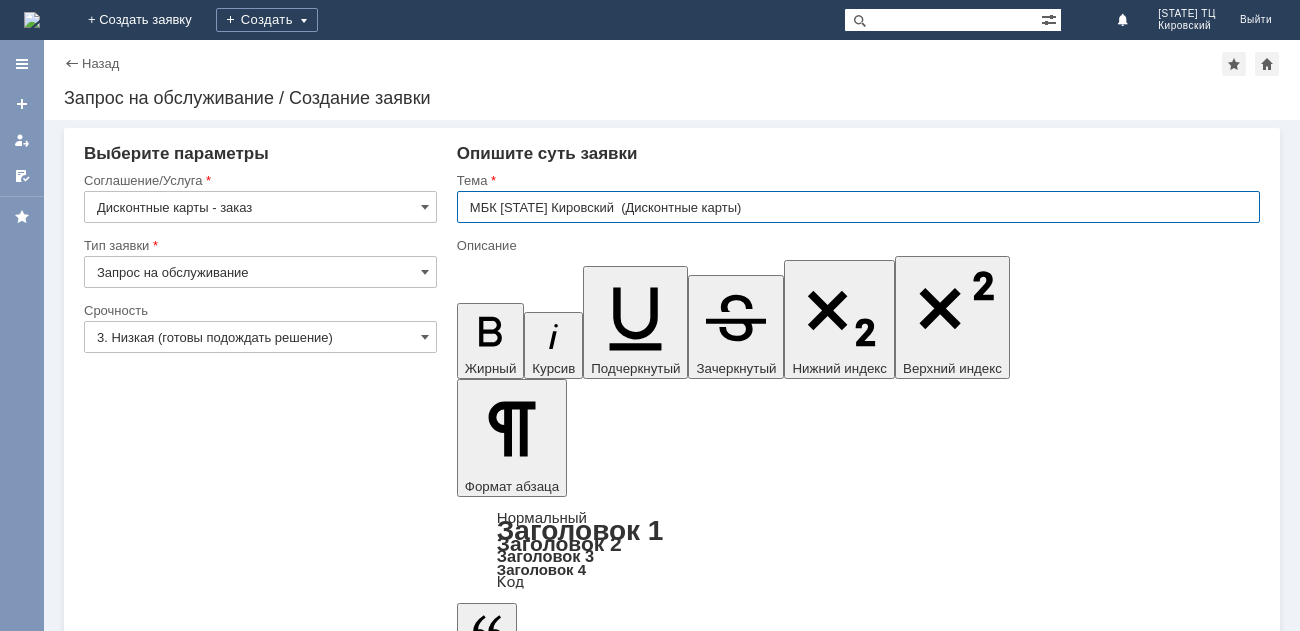 type on "МБК [STATE] Кировский  (Дисконтные карты)" 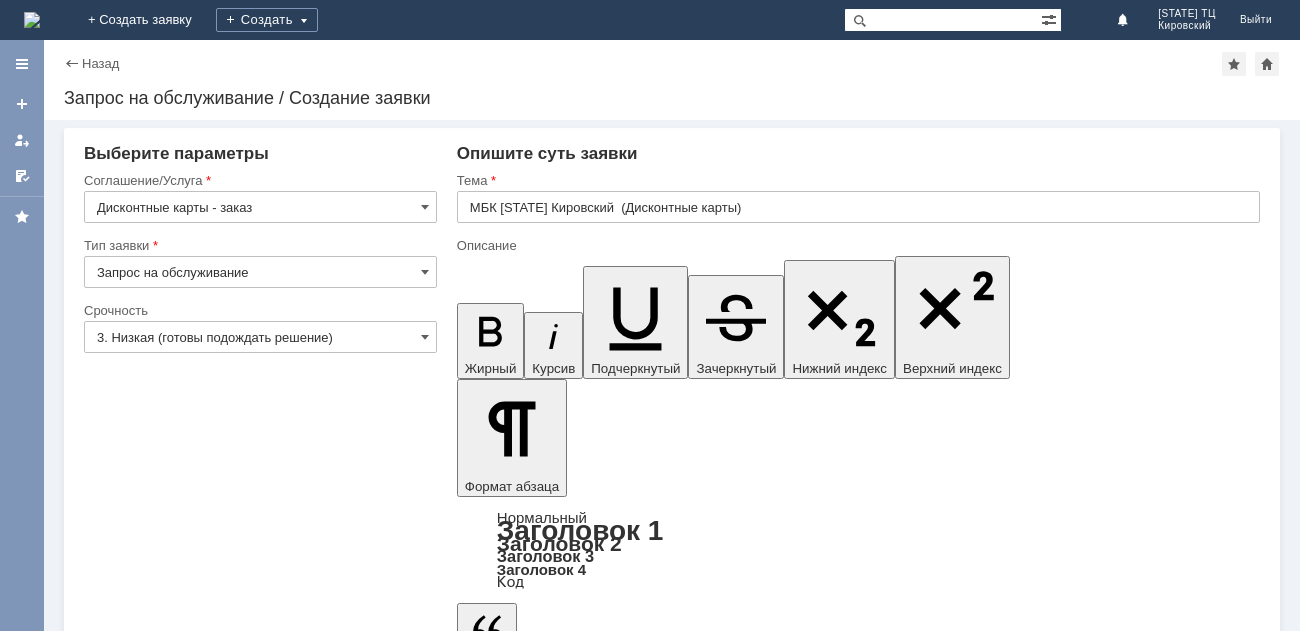type 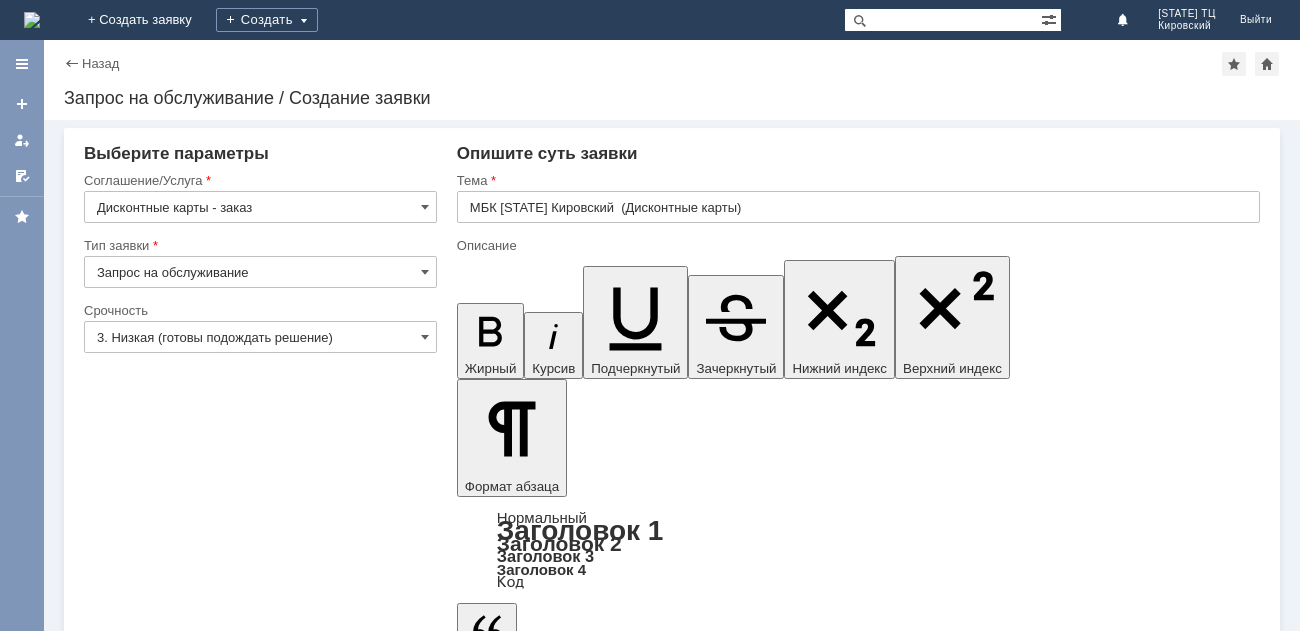 click on "Добрый день, просим вас прислать дисконтные карты" at bounding box center (619, 5314) 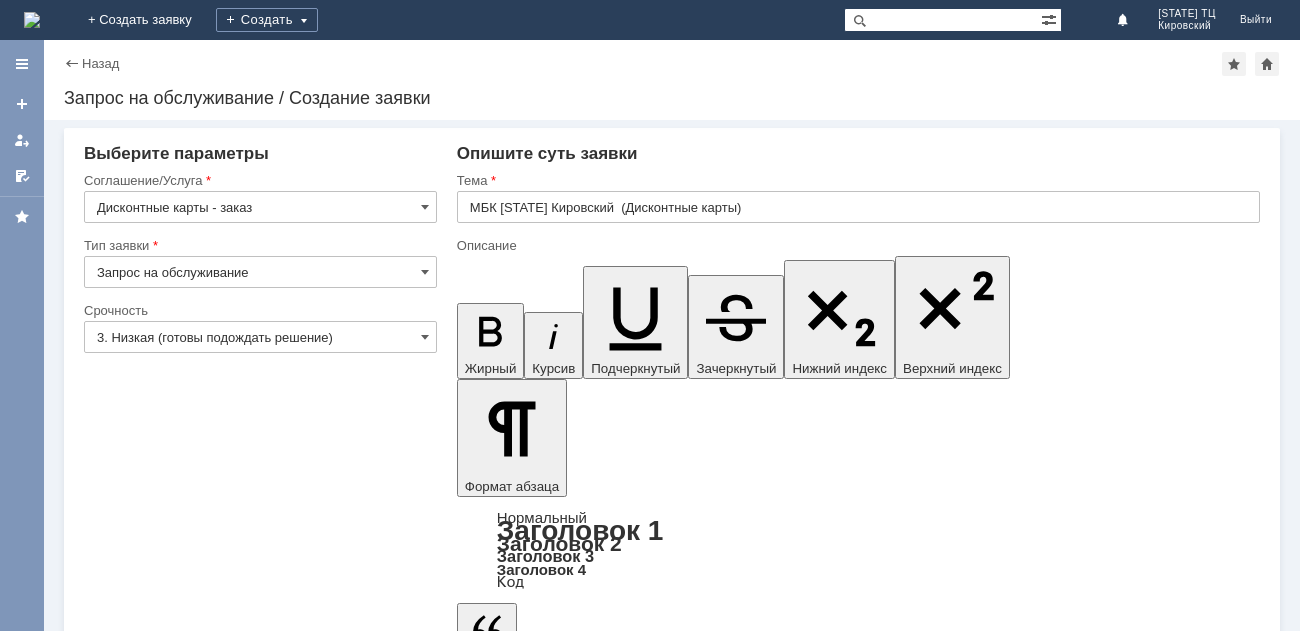 click on "Добрый день, просим вас, прислать дисконтные карты" at bounding box center [619, 5314] 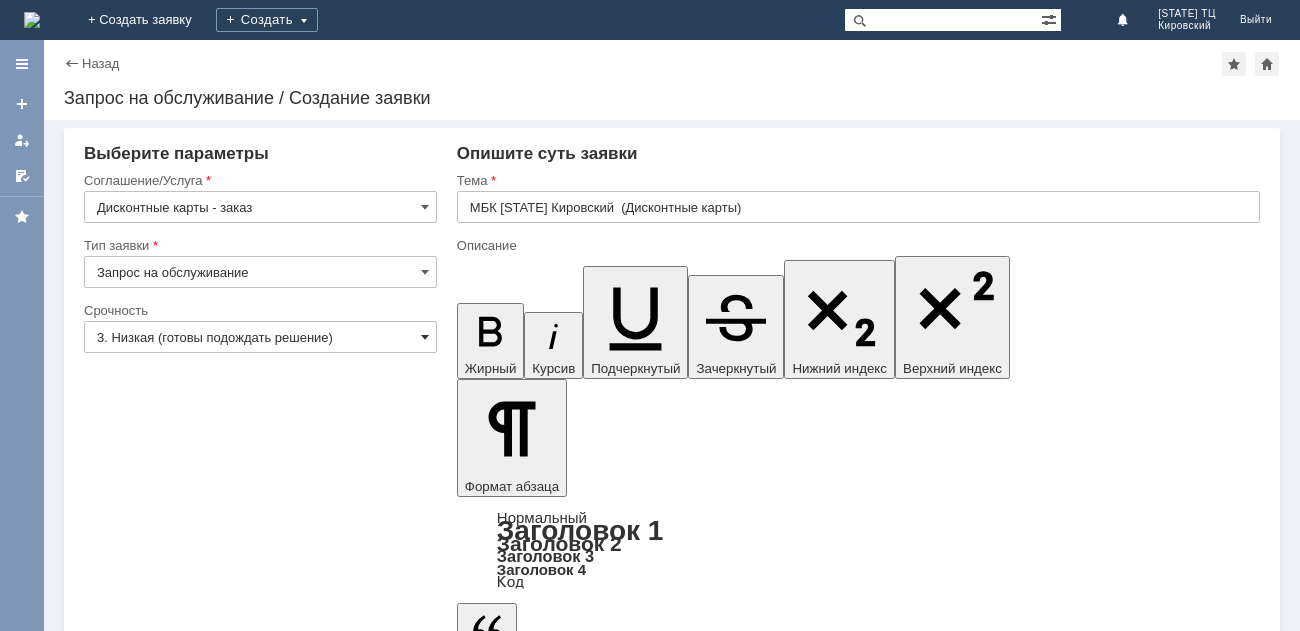 click at bounding box center [425, 337] 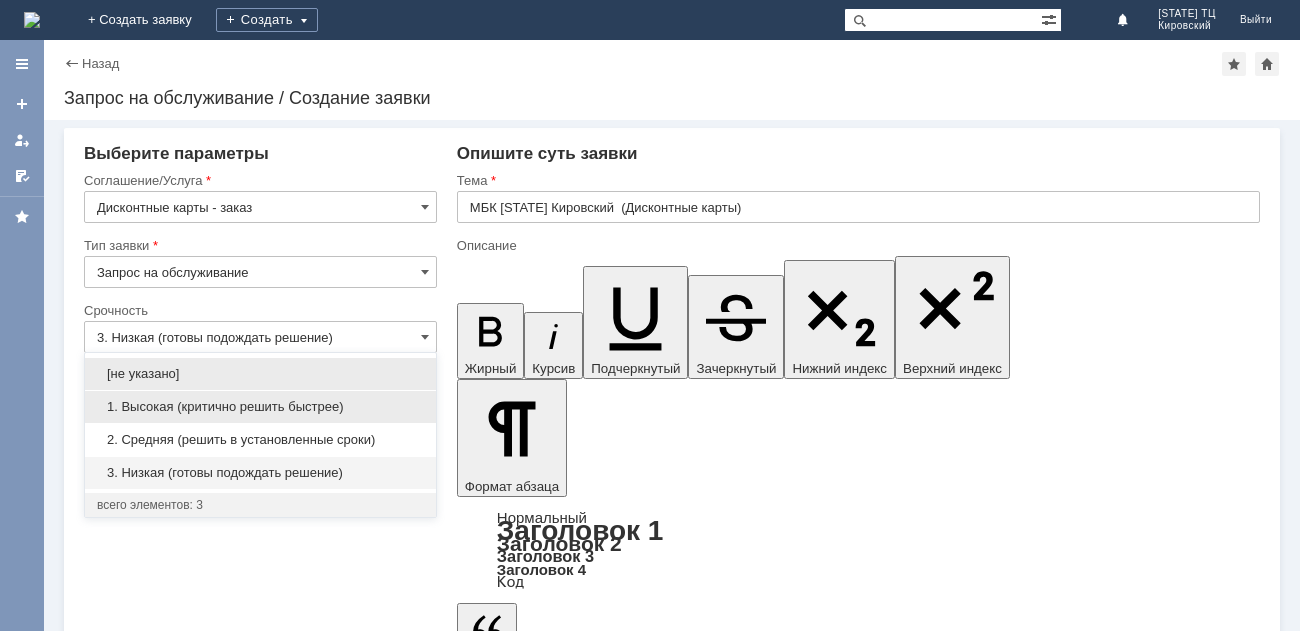 click on "1. Высокая (критично решить быстрее)" at bounding box center (260, 407) 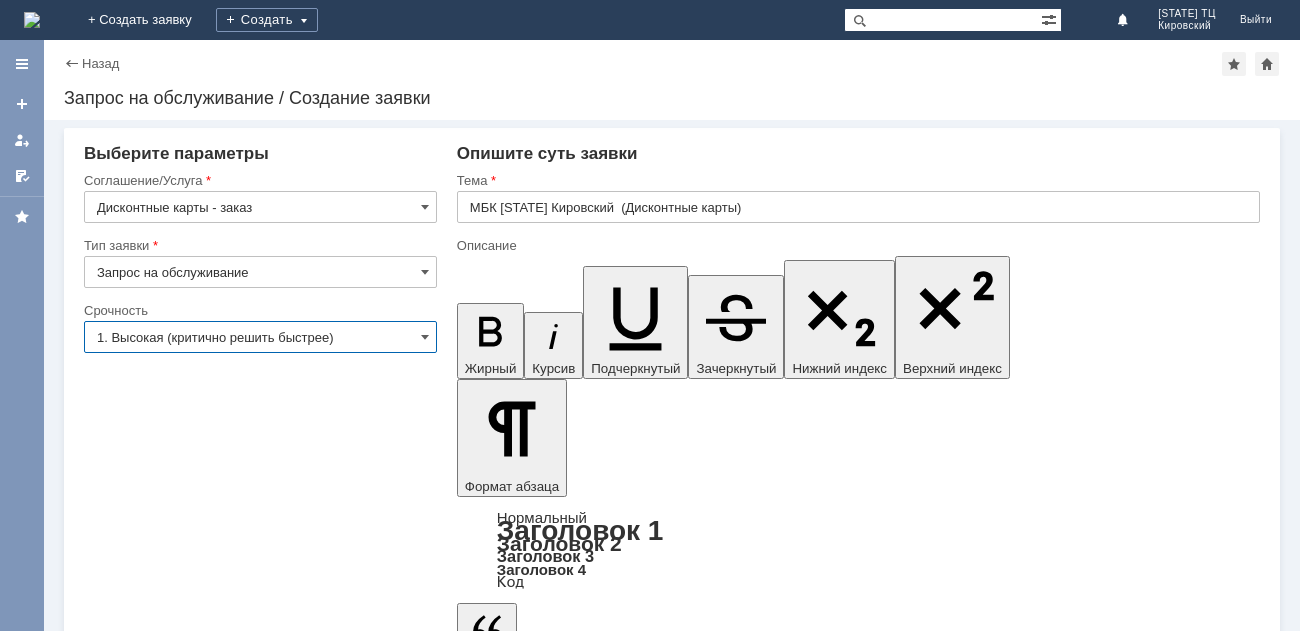 type on "1. Высокая (критично решить быстрее)" 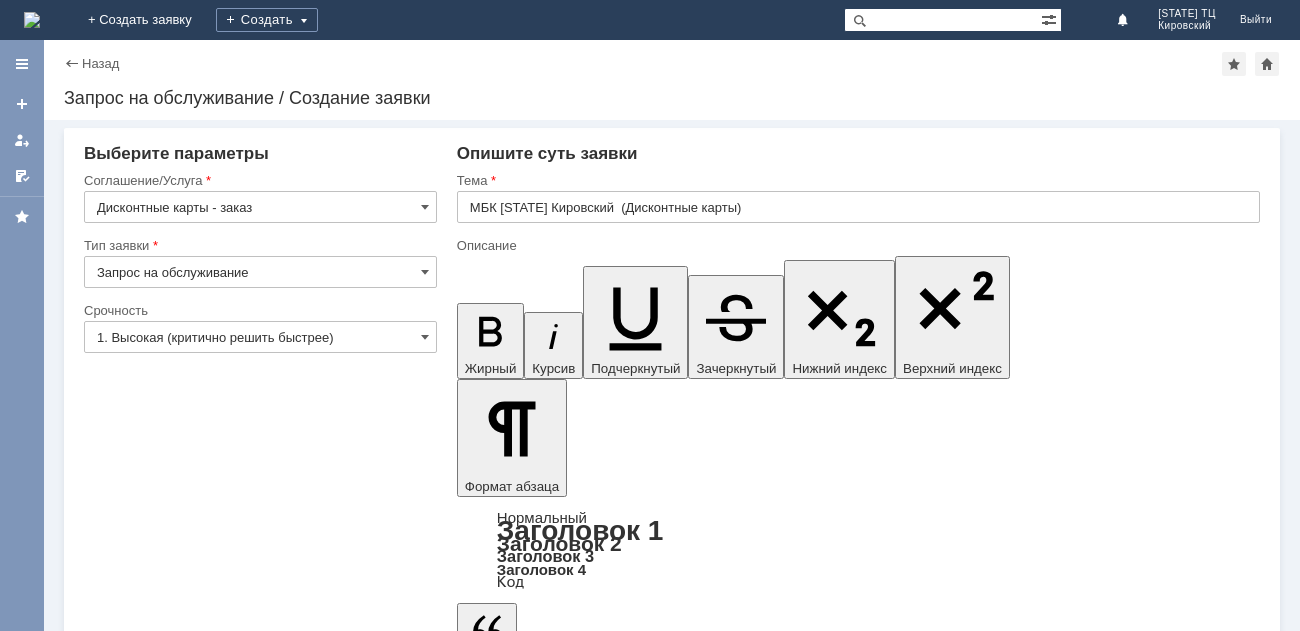 click on "Сохранить" at bounding box center (144, 5528) 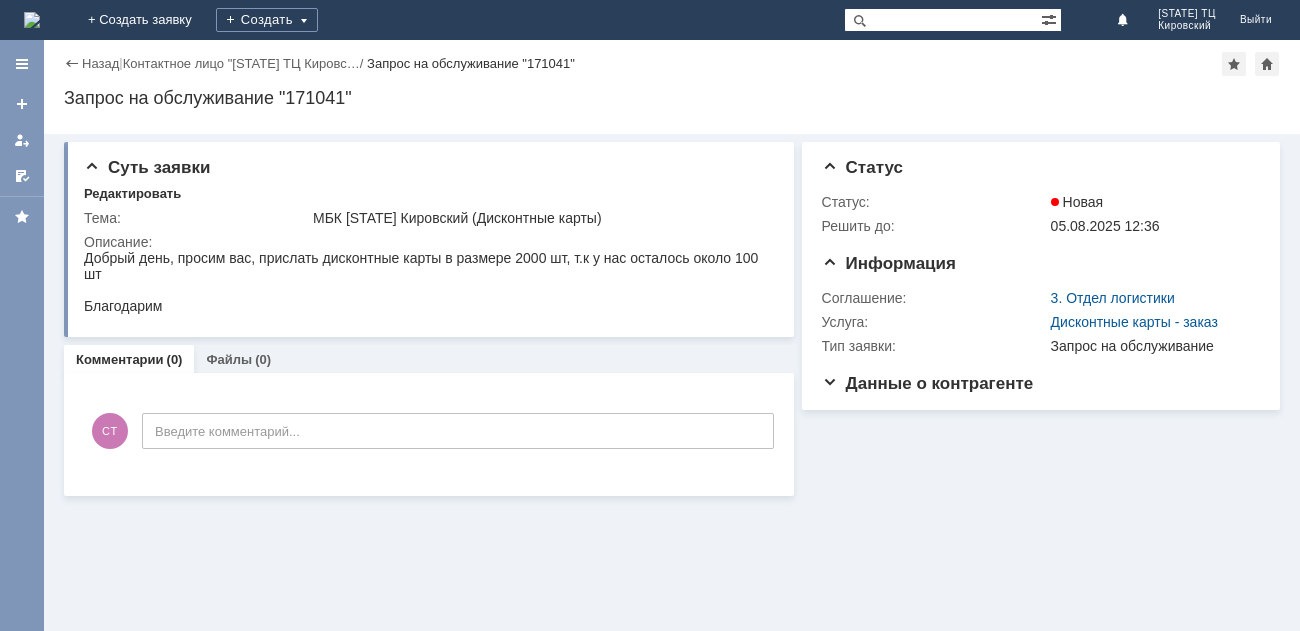 scroll, scrollTop: 0, scrollLeft: 0, axis: both 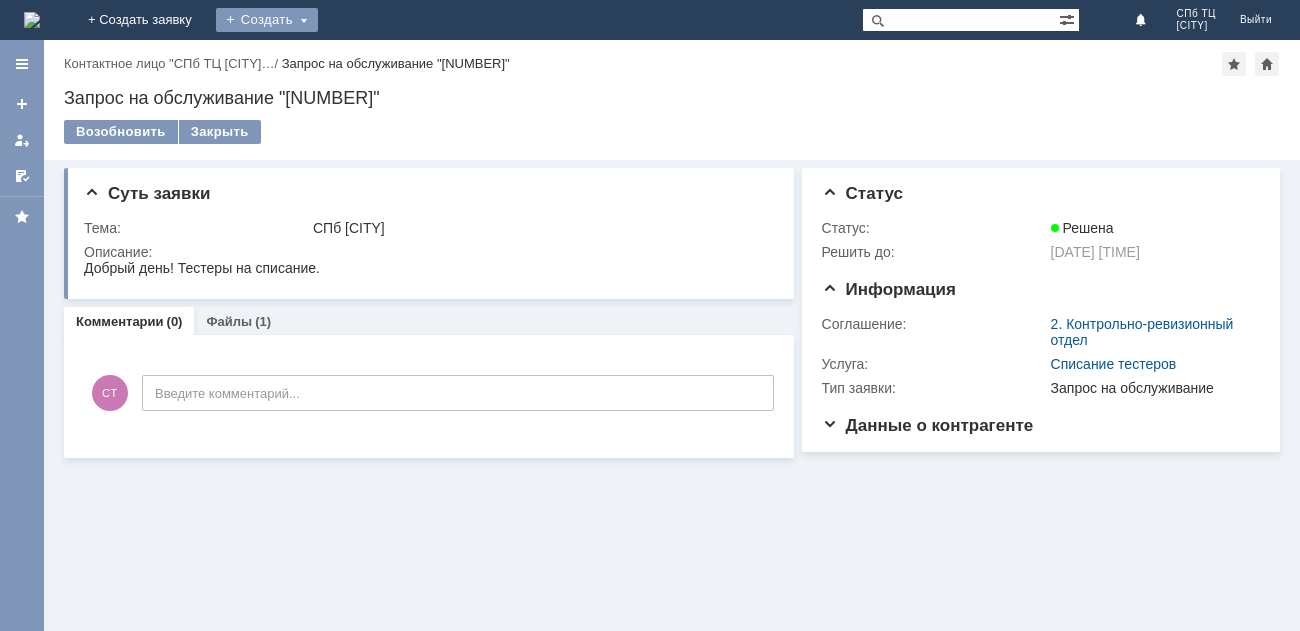 click on "Создать" at bounding box center [267, 20] 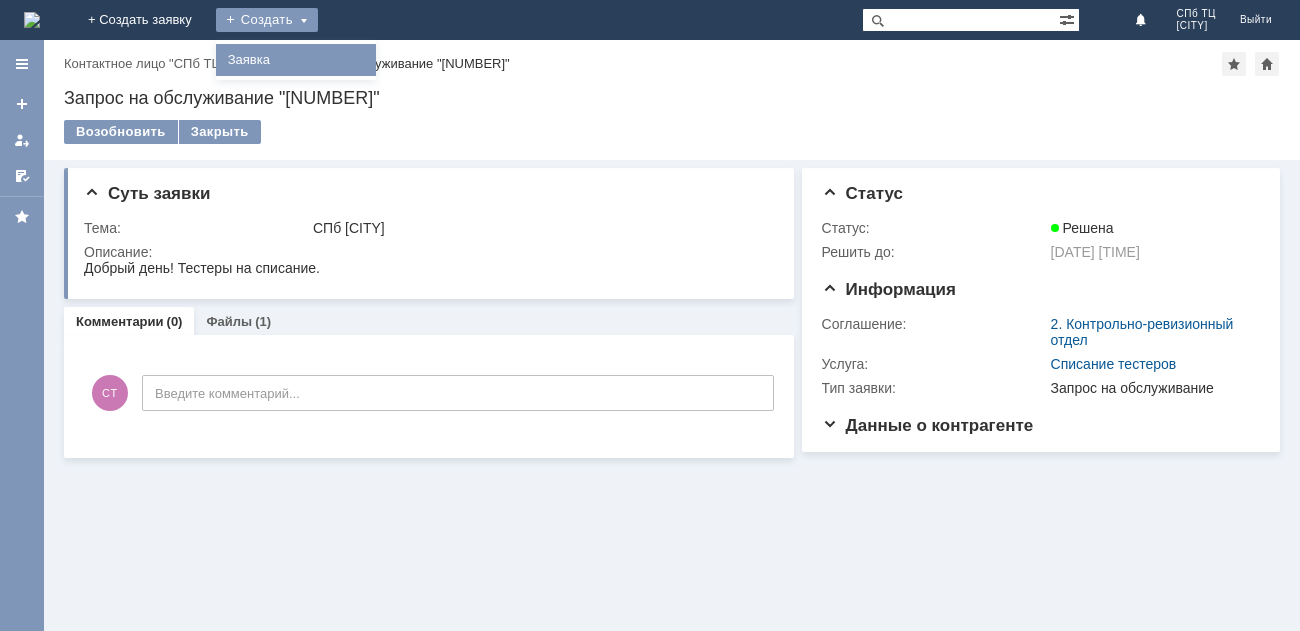 click on "Заявка" at bounding box center (296, 60) 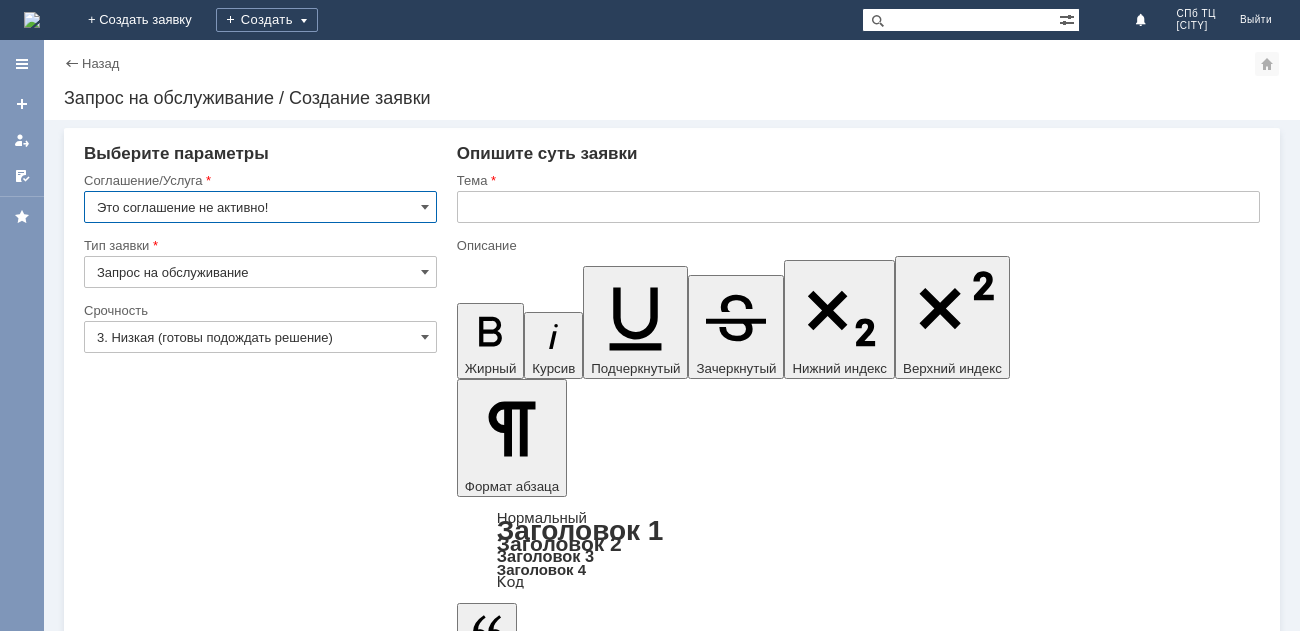 scroll, scrollTop: 0, scrollLeft: 0, axis: both 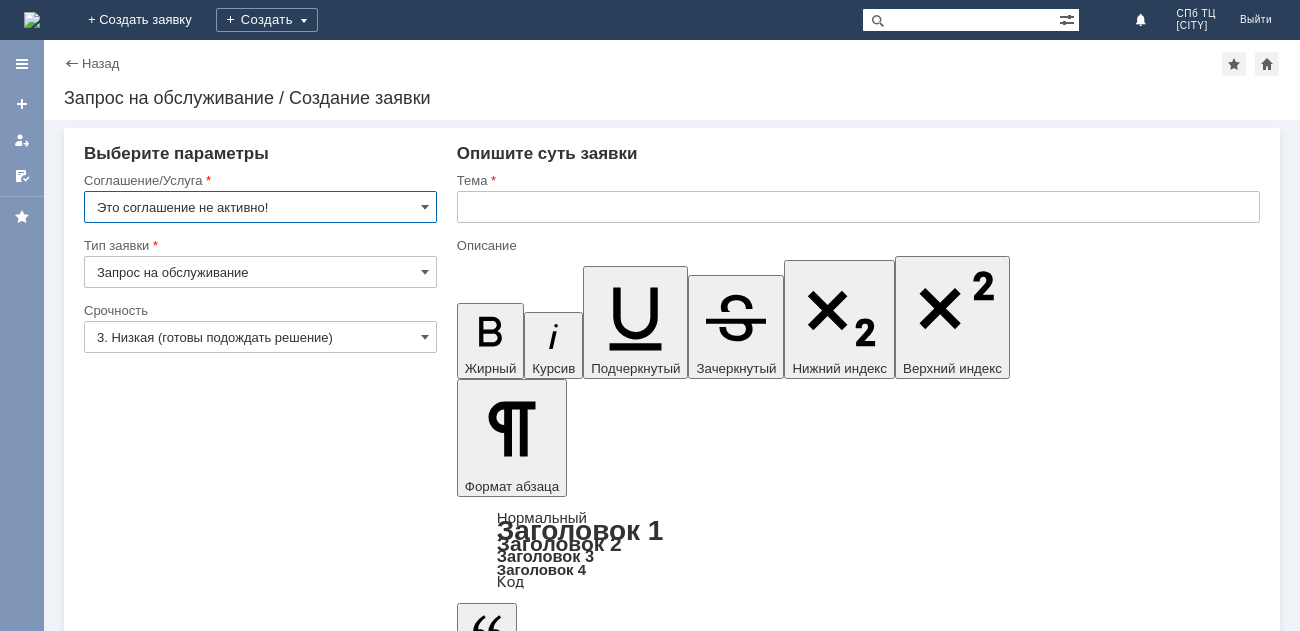 click on "Опишите суть заявки Тема Описание Жирный Курсив Подчеркнутый Зачеркнутый Нижний индекс Верхний индекс Формат абзаца Нормальный Заголовок 1 Заголовок 2 Заголовок 3 Заголовок 4 Код Цитата Увеличить уровень Ctrl+' Уменьшить уровень Ctrl+Shift+' Выровнять по
По левому краю
По центру
По правому краю
По ширине Нумерованный список Маркированный список Уменьшить отступ Увеличить отступ Шрифт Arial Georgia Impact Tahoma Times New Roman Verdana Courier New Размер шрифта 8 9 10 11 12 13 14 16 18 20 24 28 32 36 48 60 72 96 Цвет текста Цвет фона Удалить форматирование Вставить ссылку Вставить видео" at bounding box center (848, 2820) 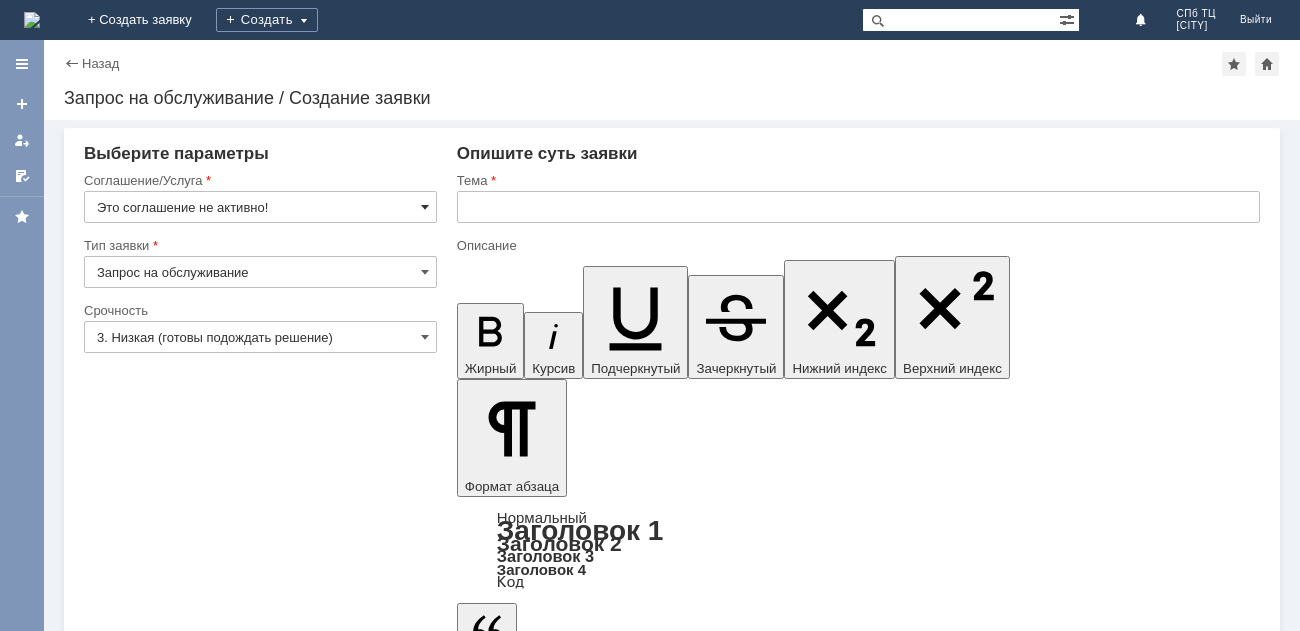click at bounding box center (425, 207) 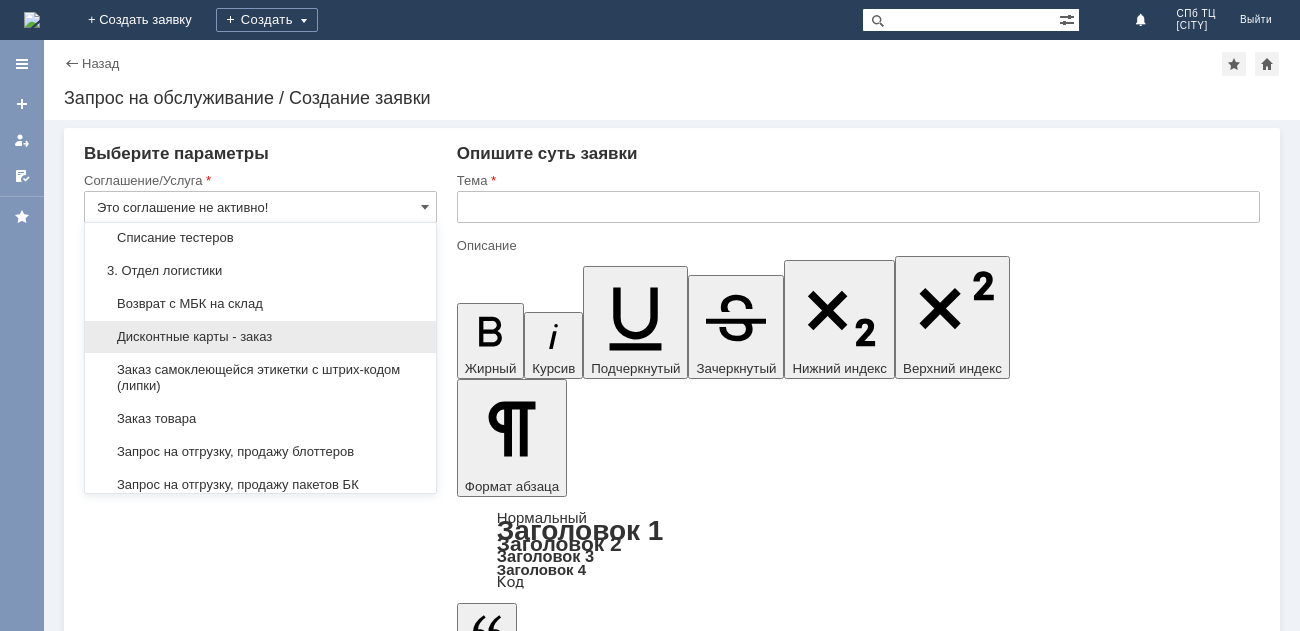 scroll, scrollTop: 600, scrollLeft: 0, axis: vertical 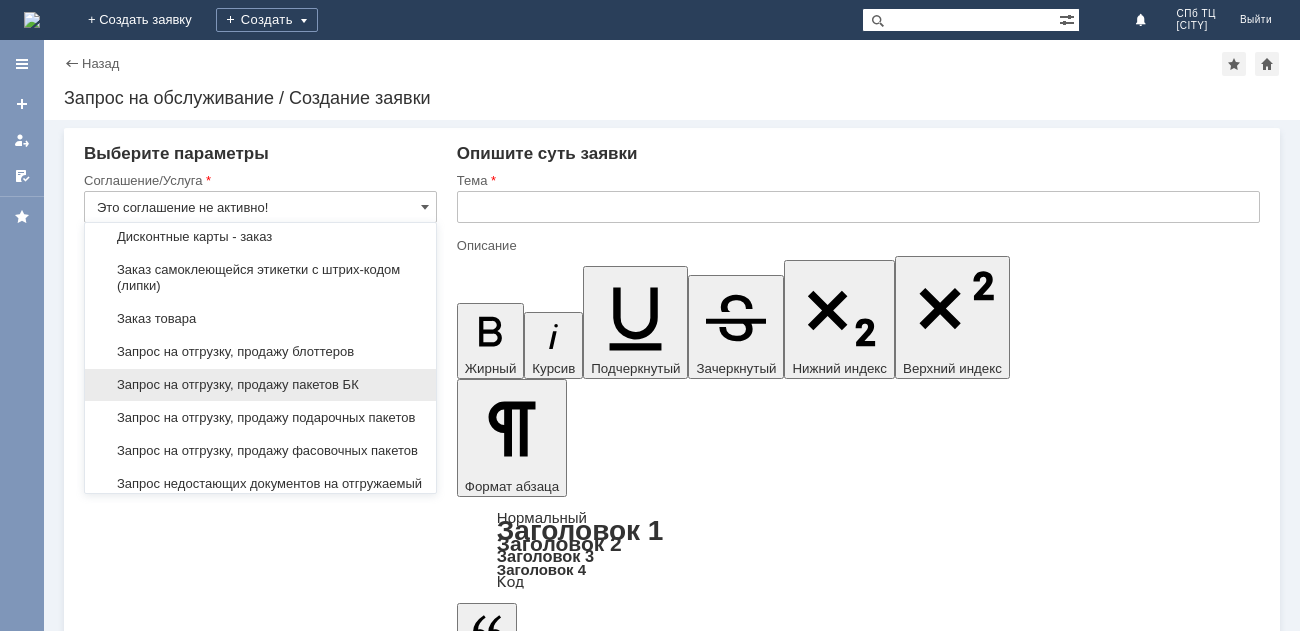 click on "Запрос на отгрузку, продажу пакетов БК" at bounding box center (260, 385) 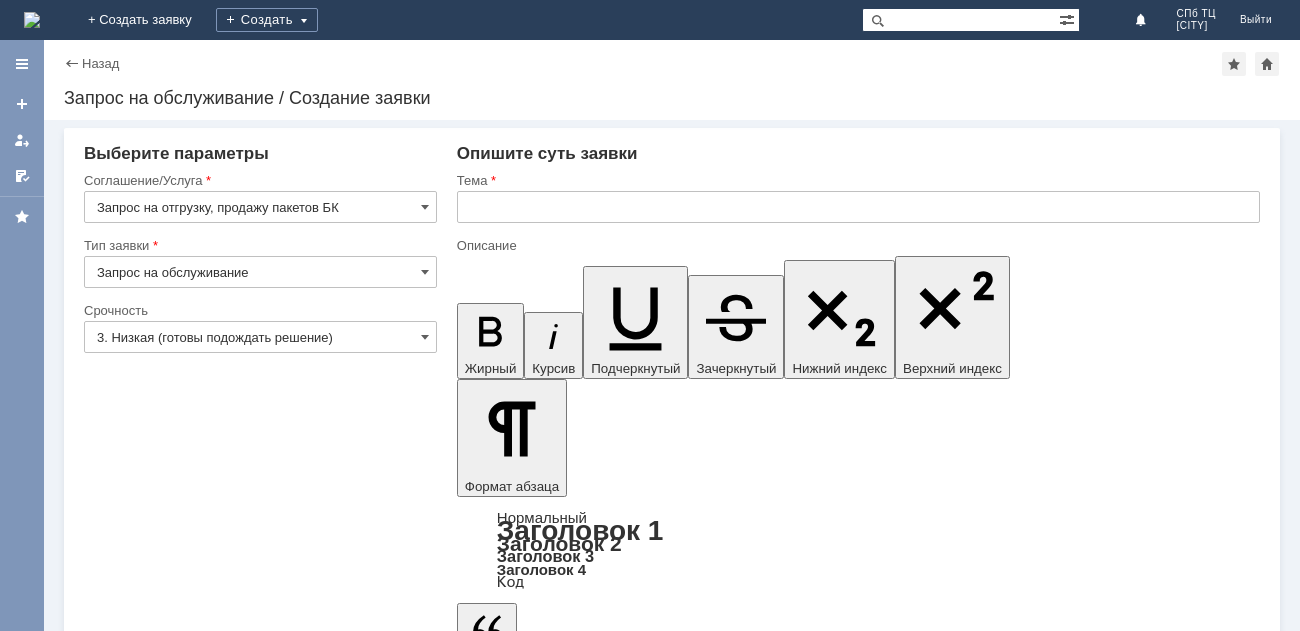 type on "Запрос на отгрузку, продажу пакетов БК" 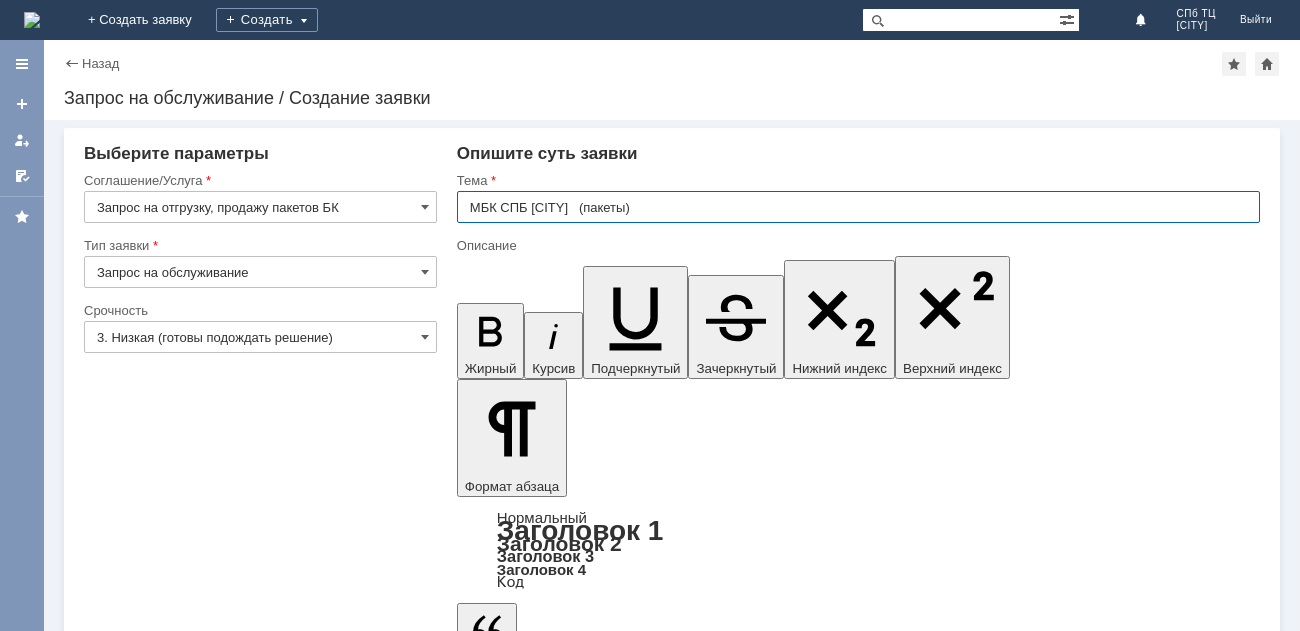 type on "МБК СПБ [CITY]   (пакеты)" 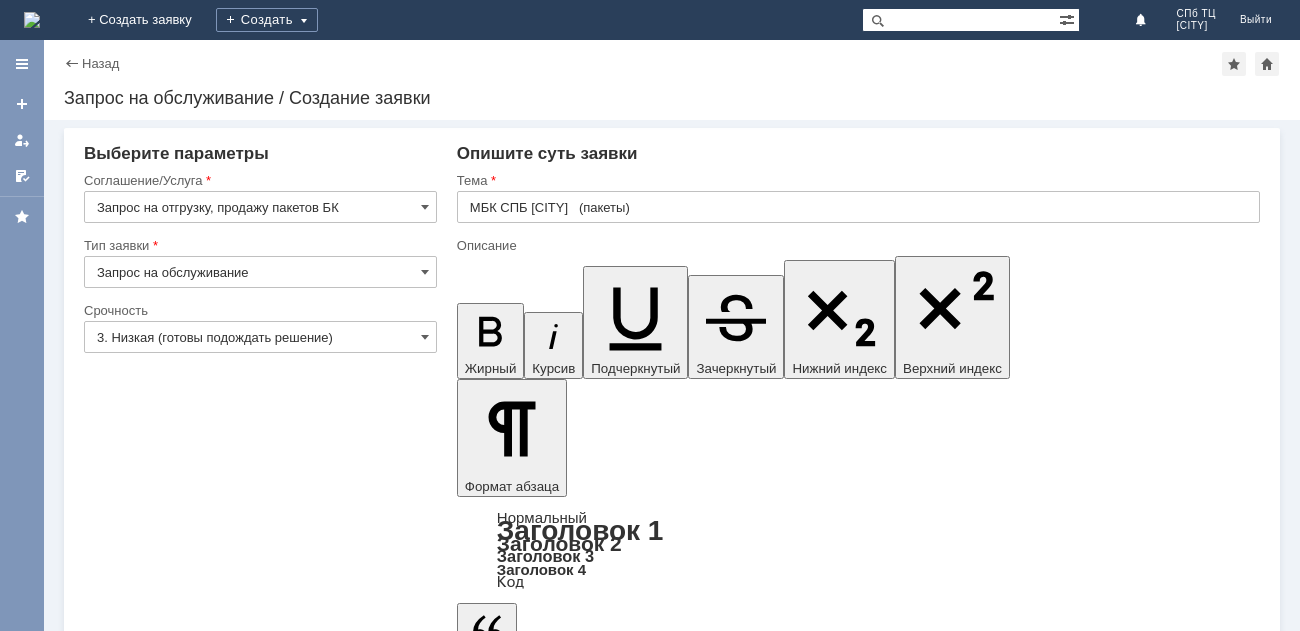 type 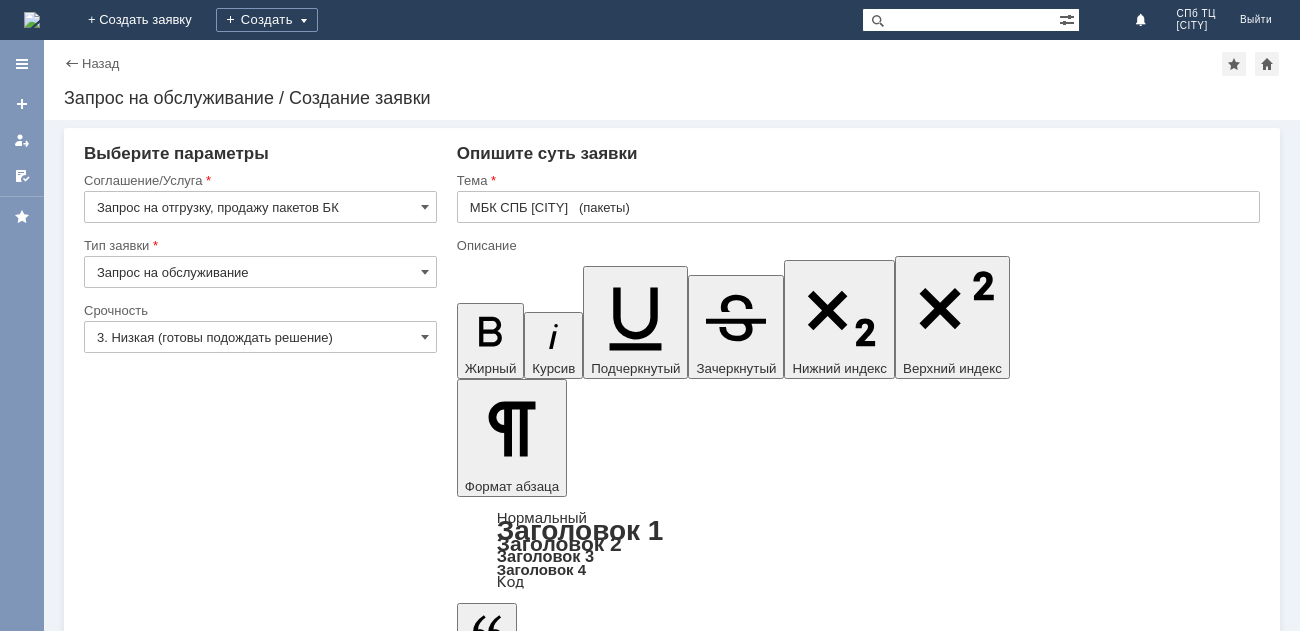 click on "Добрый день, ьпросим в" at bounding box center [619, 5306] 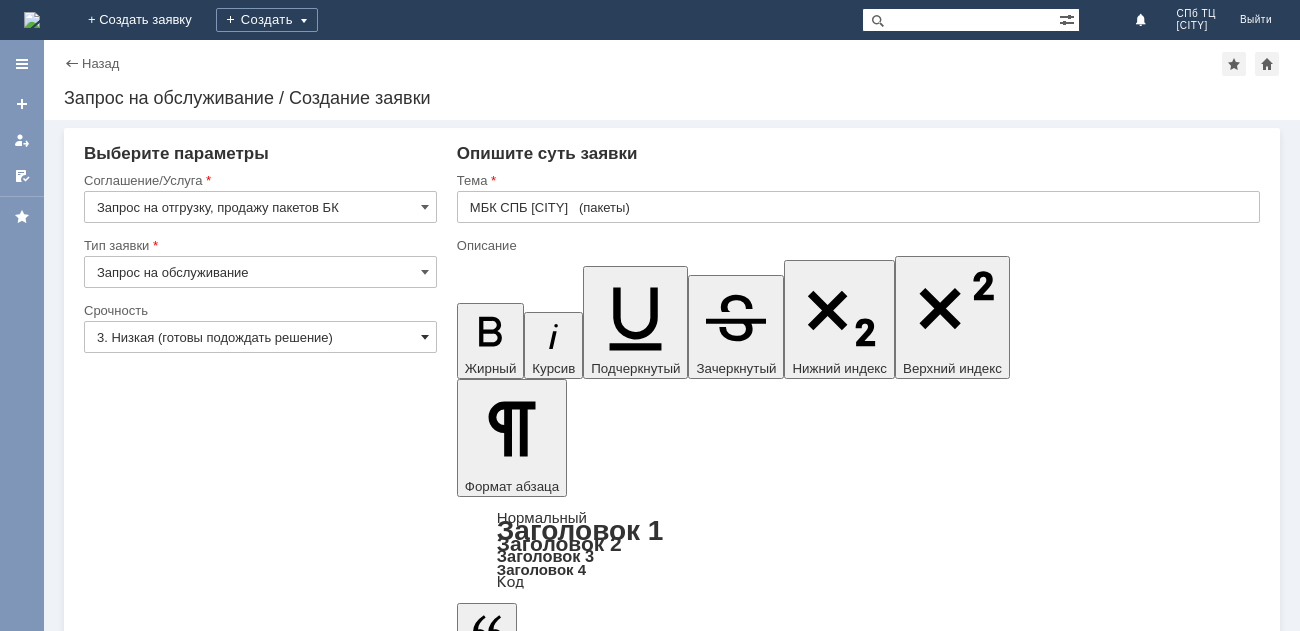 click at bounding box center (425, 337) 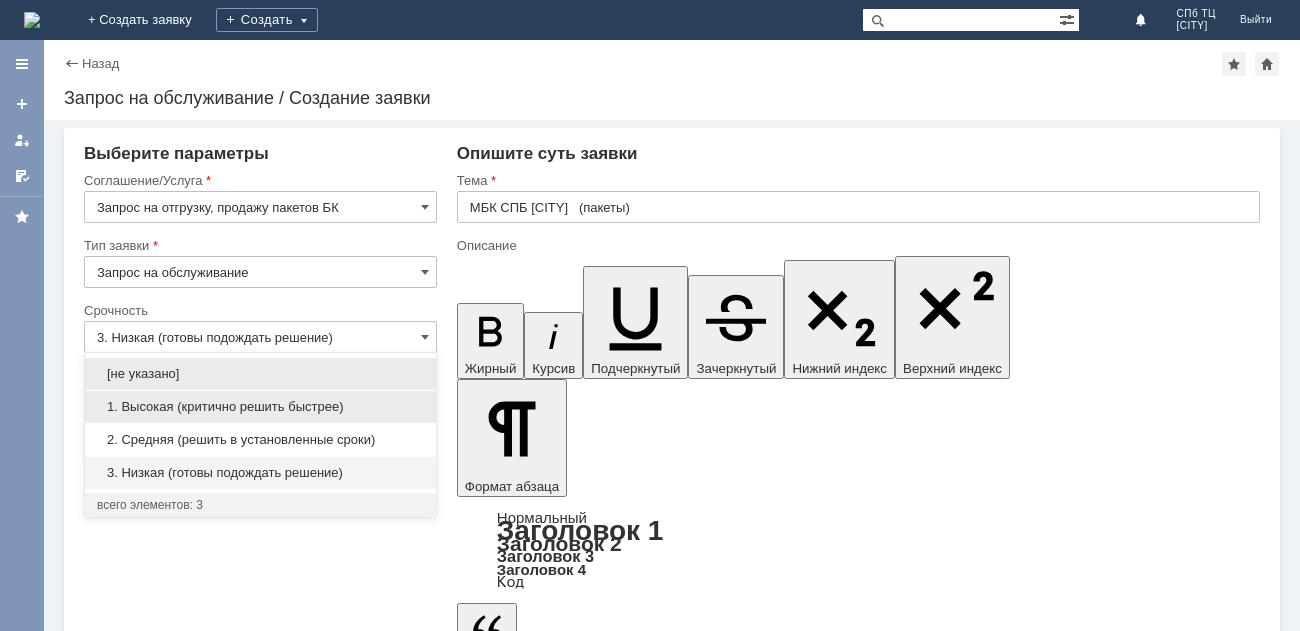 click on "1. Высокая (критично решить быстрее)" at bounding box center [260, 407] 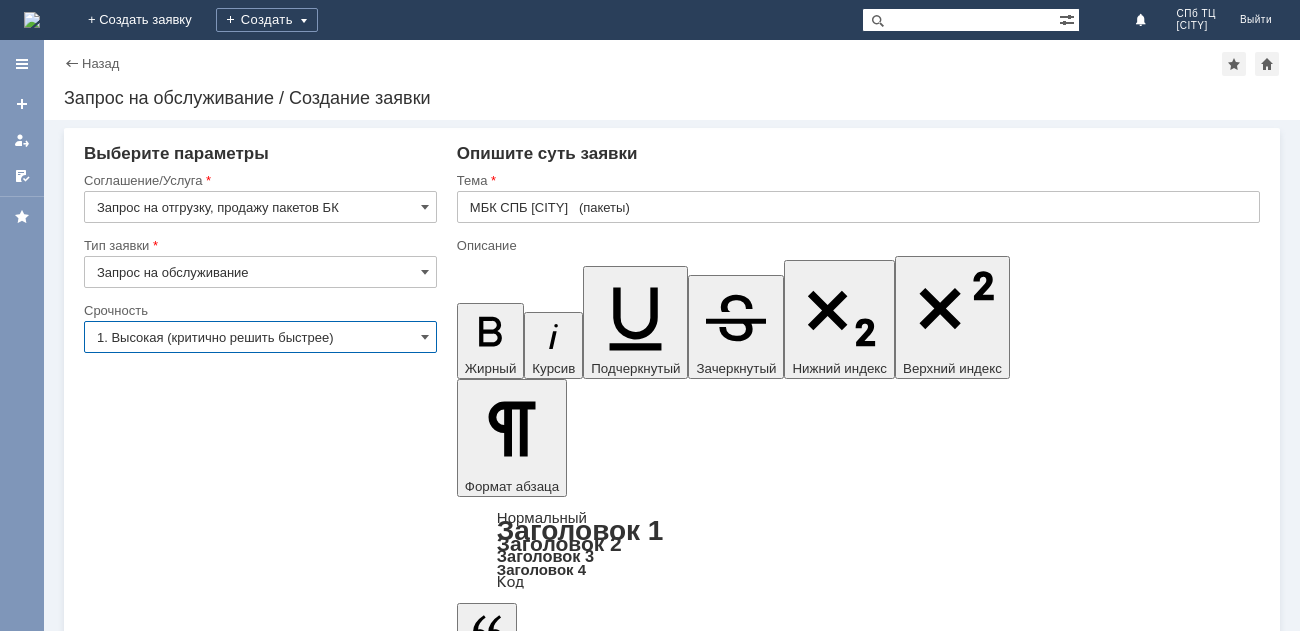 type on "1. Высокая (критично решить быстрее)" 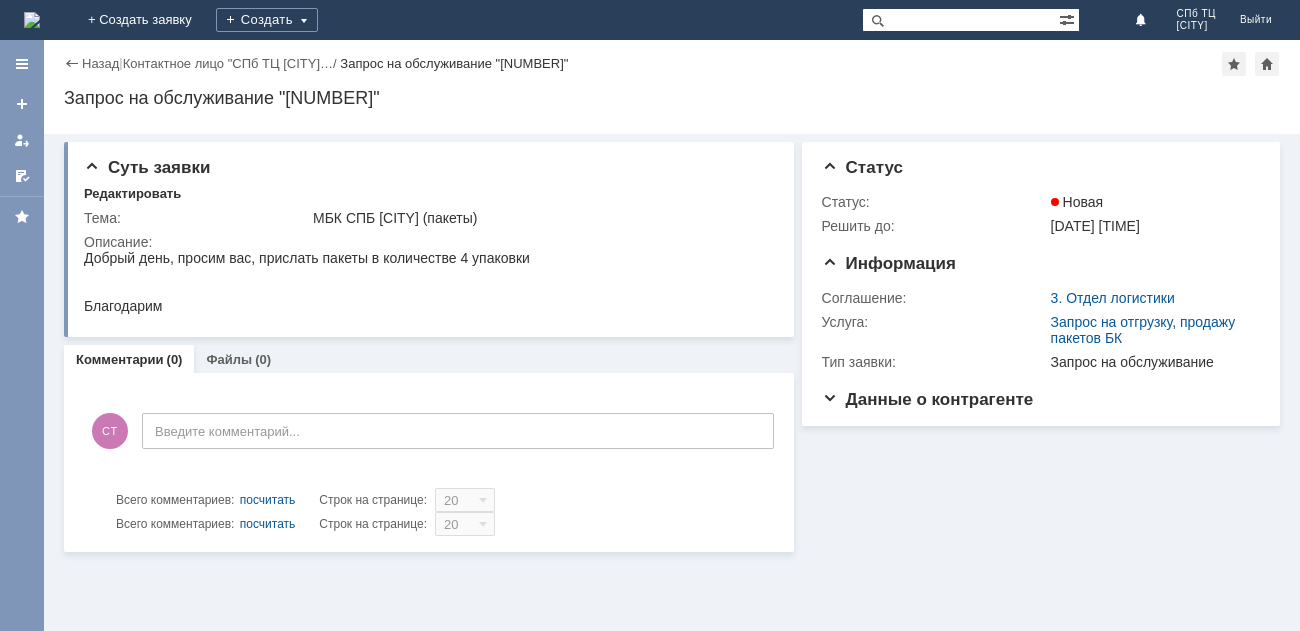scroll, scrollTop: 0, scrollLeft: 0, axis: both 